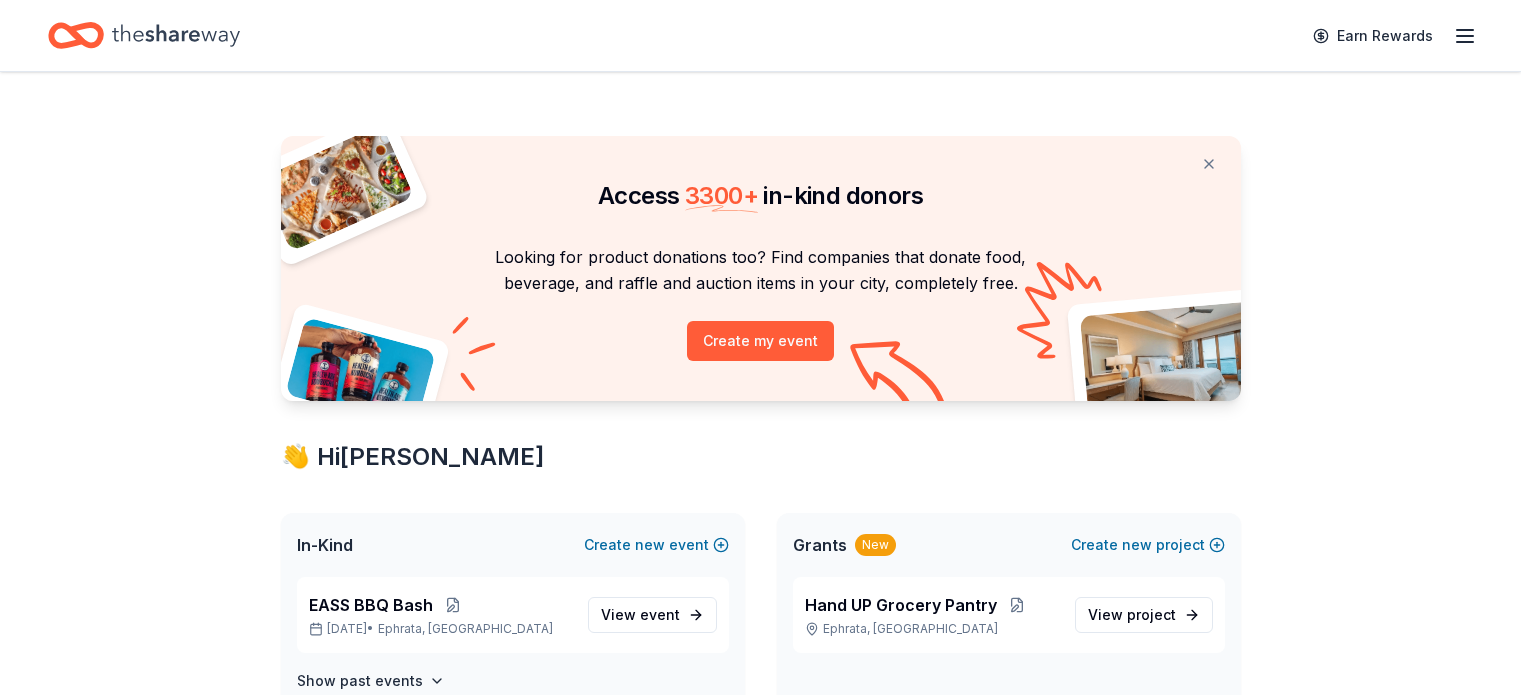 scroll, scrollTop: 0, scrollLeft: 0, axis: both 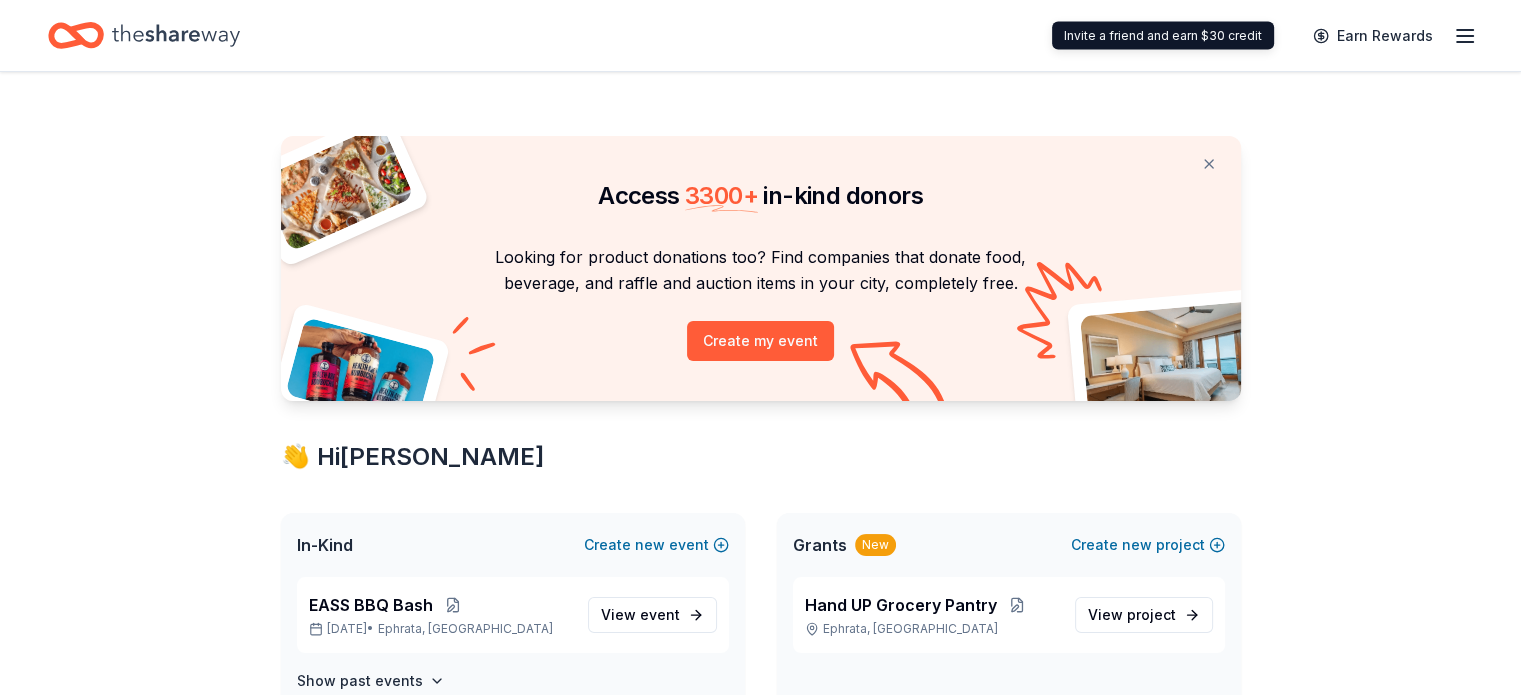 click 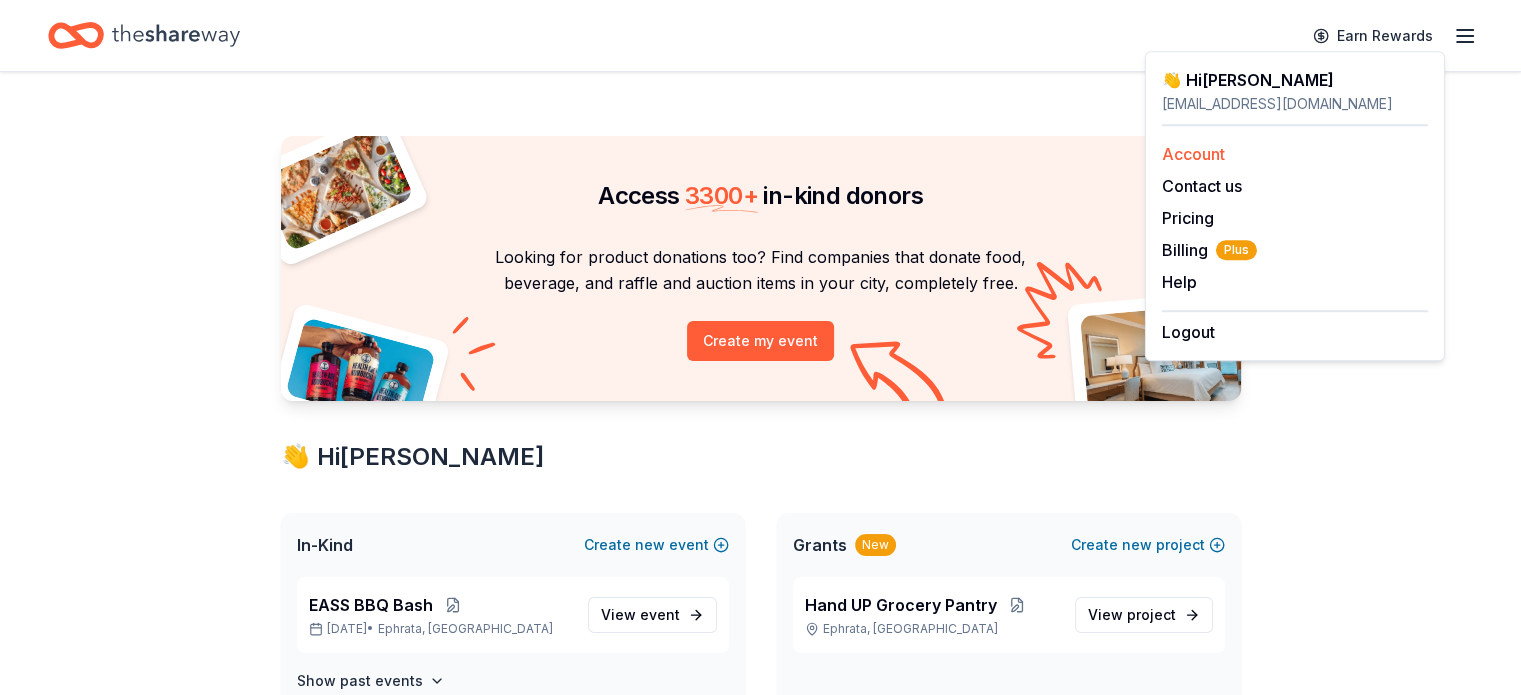 click on "Account" at bounding box center (1193, 154) 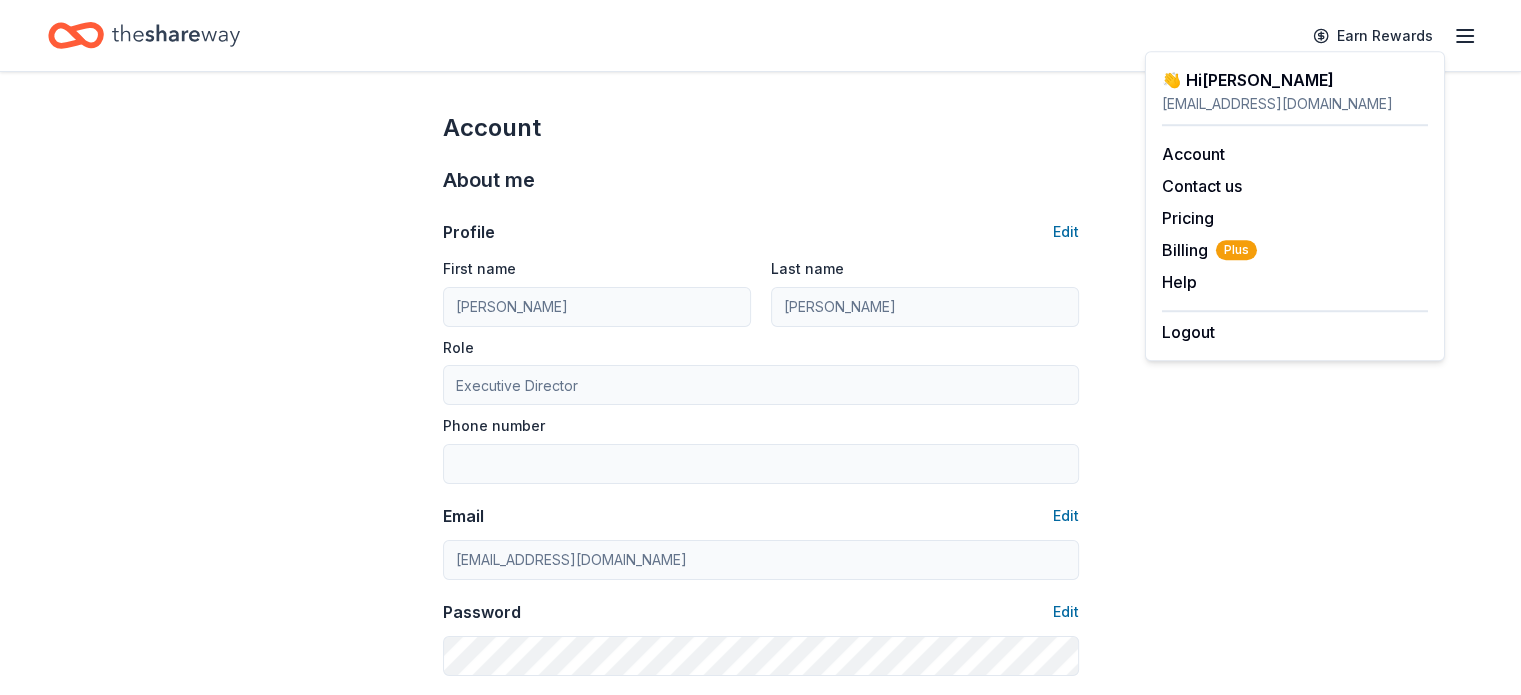 click on "Earn Rewards" at bounding box center [1389, 35] 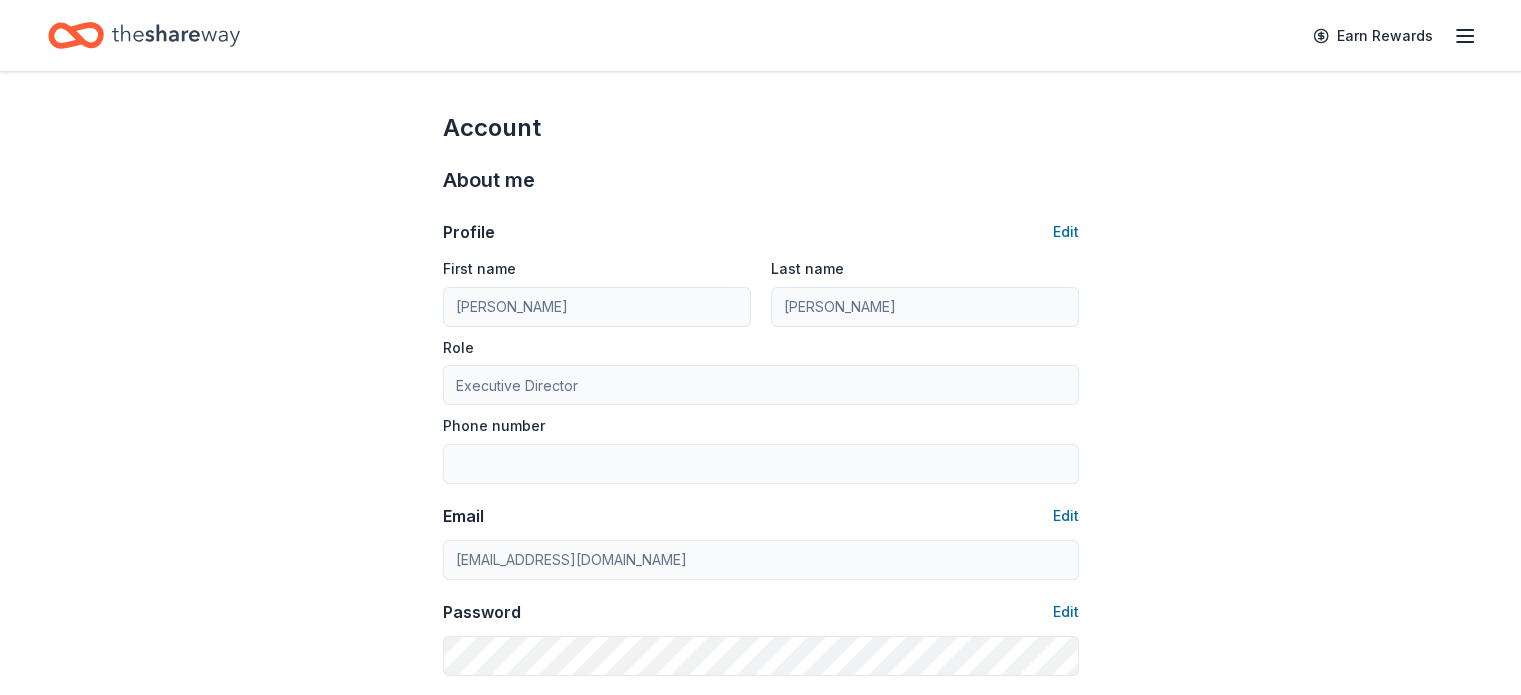 click 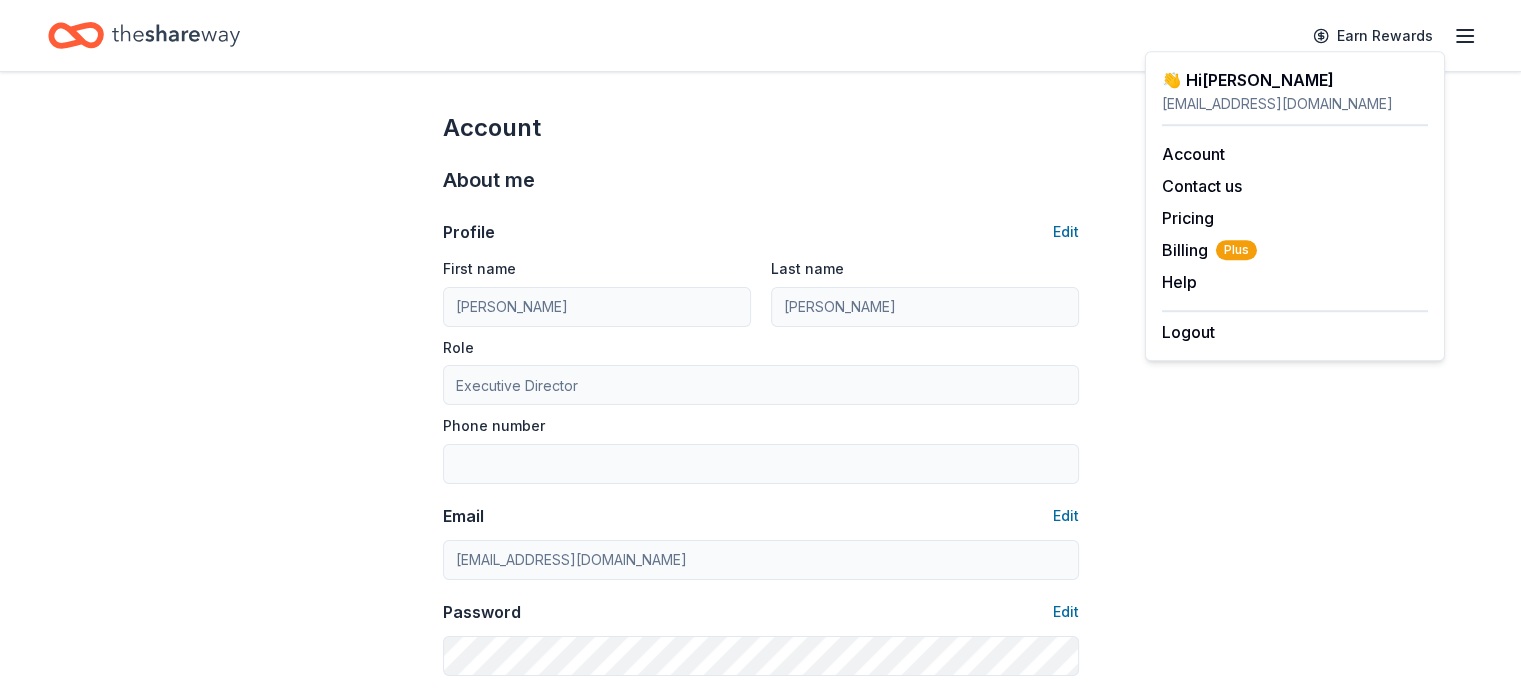 click 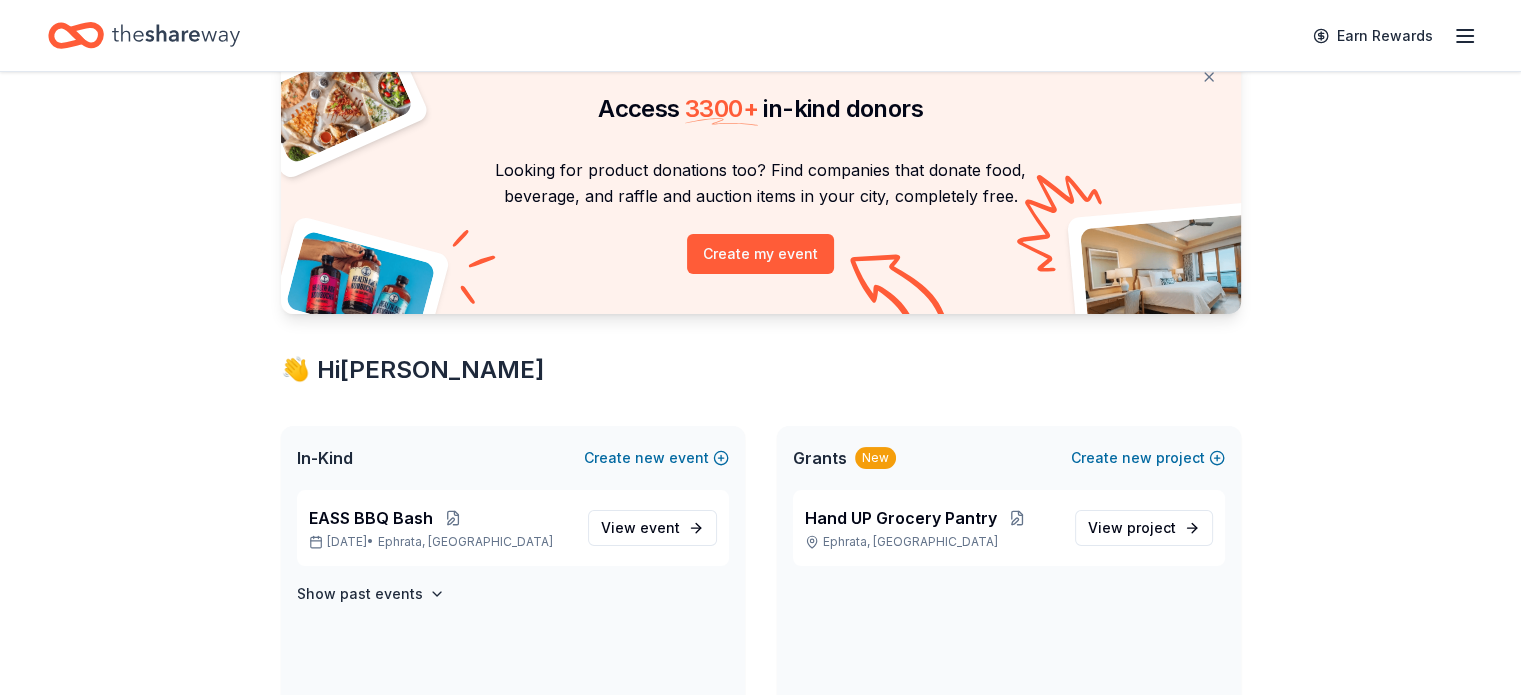 scroll, scrollTop: 200, scrollLeft: 0, axis: vertical 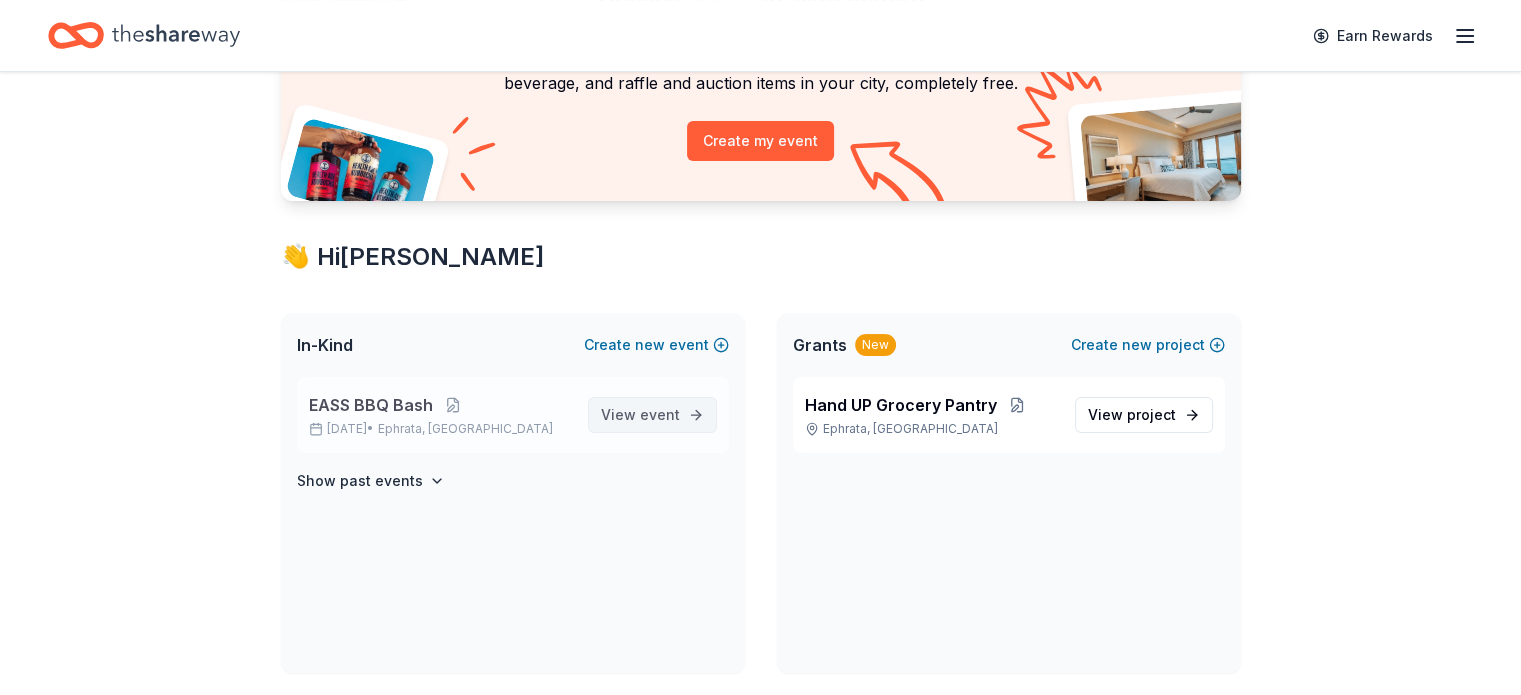 click on "event" at bounding box center (660, 414) 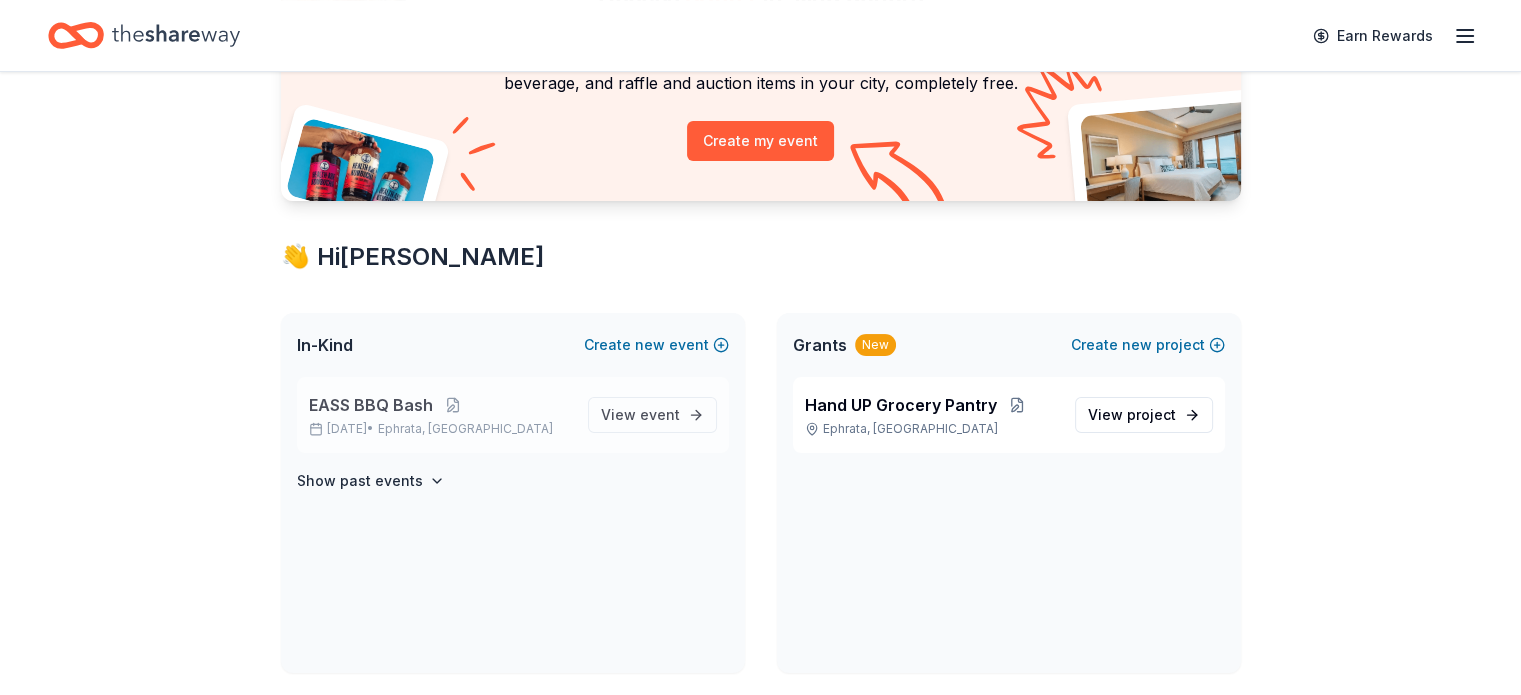 scroll, scrollTop: 0, scrollLeft: 0, axis: both 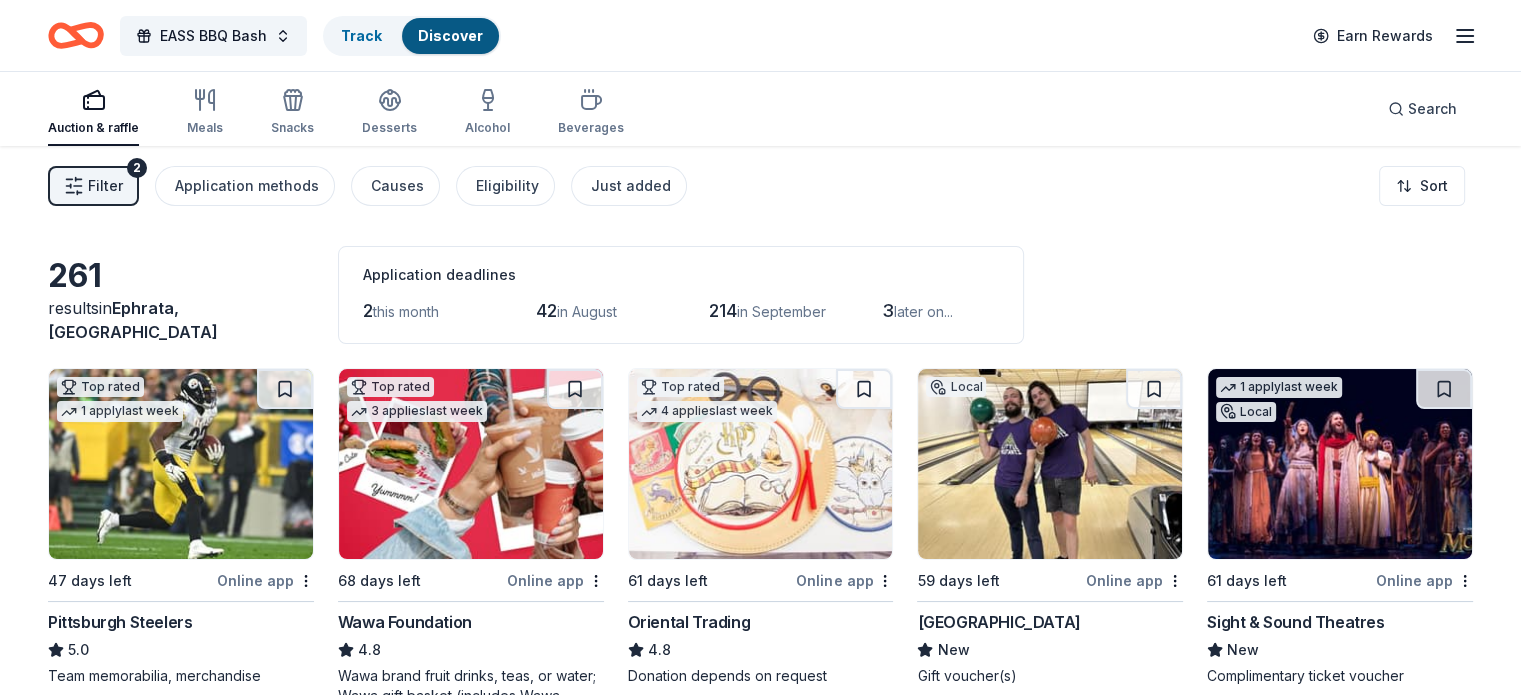click on "Filter 2" at bounding box center (93, 186) 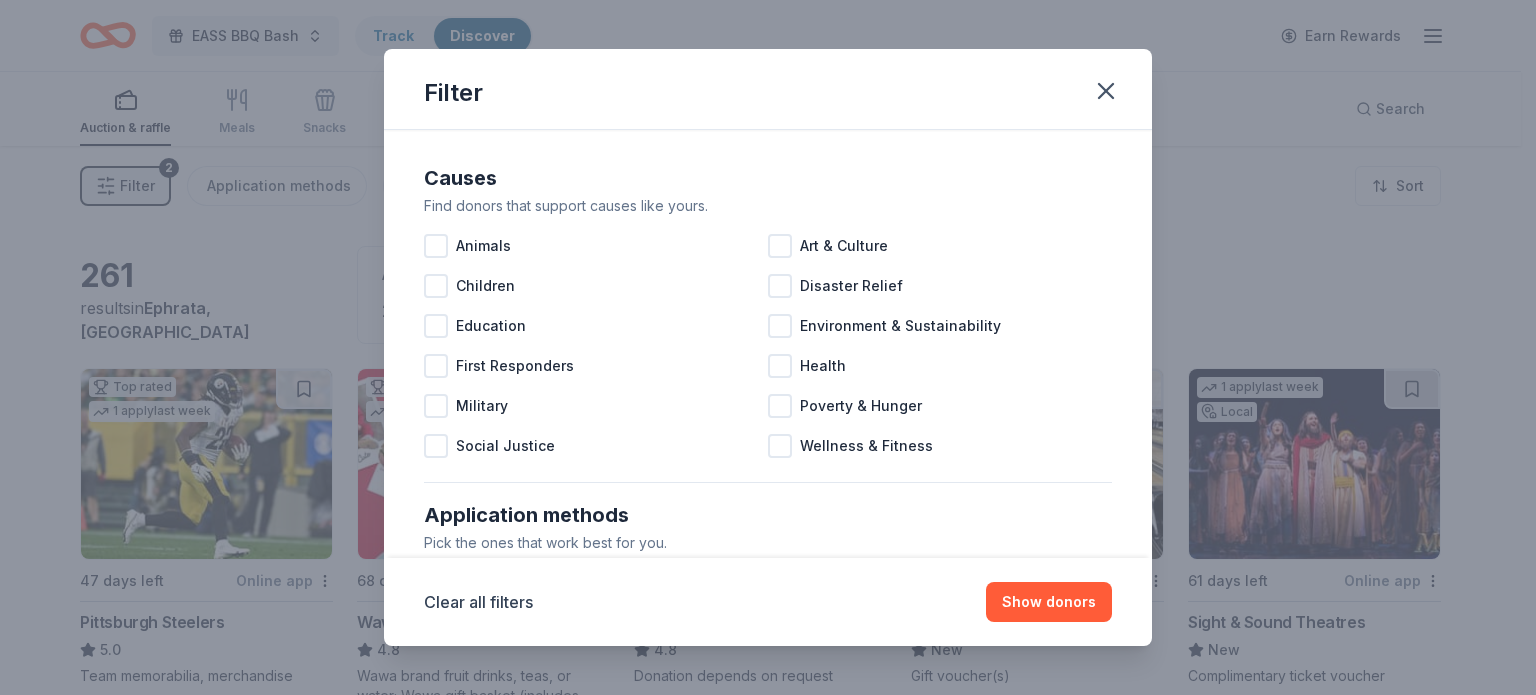 click on "Filter Causes Find donors that support causes like yours. Animals Art & Culture Children Disaster Relief Education Environment & Sustainability First Responders Health Military Poverty & Hunger Social Justice Wellness & Fitness Application methods Pick the ones that work best for you. In app Website Email In person Mail Fax Phone Eligibility Select any that describe you or your organization. Individuals Political Religious Sports Teams For profit Schools Lobbying & advocacy Just added Show donors that were added in the last two months. Ships to you Show donors that can ship products to you. Virtual events Show lightweight products that are easy to mail to attendees. Hide Hide donors with paused donation programs. Hide donors whose deadlines have passed. Hide donors you've already saved or have applied to. Clear all filters Show    donors" at bounding box center [768, 347] 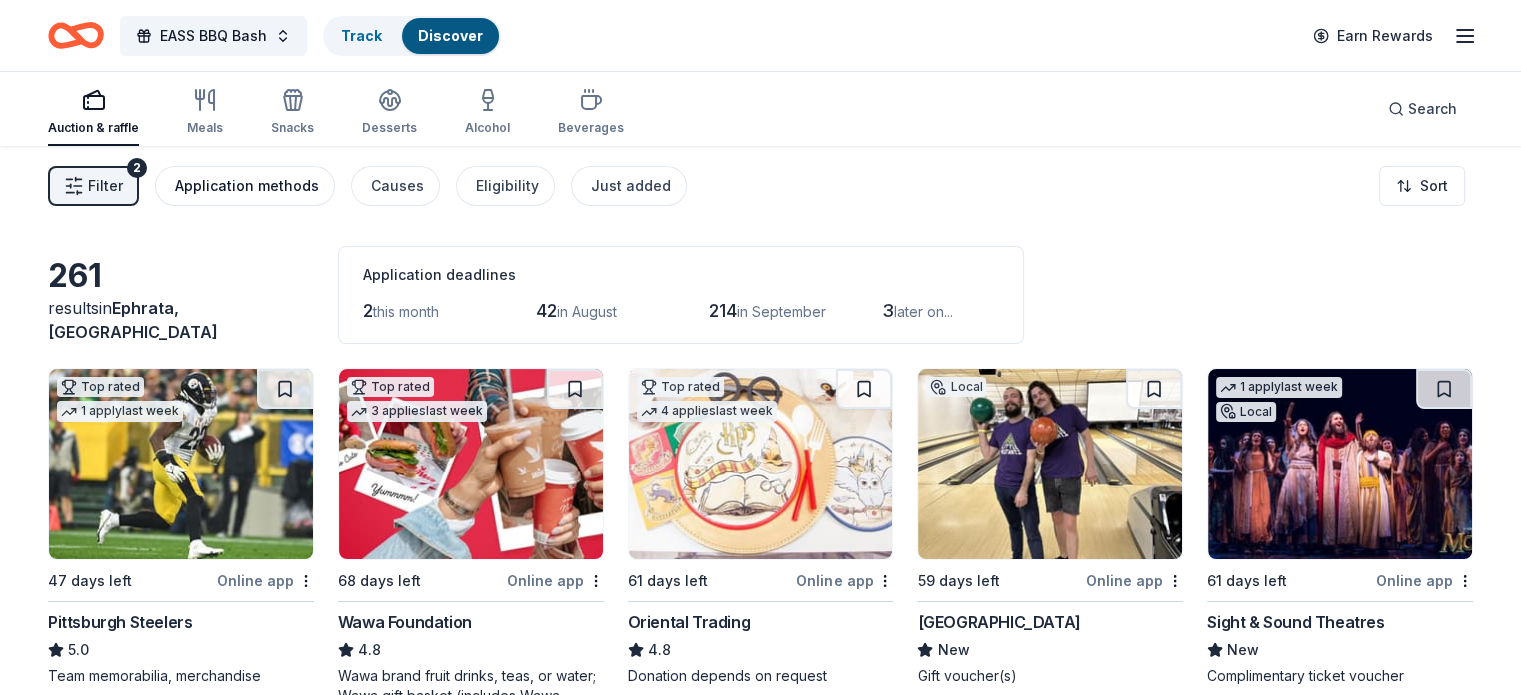 click on "Application methods" at bounding box center (247, 186) 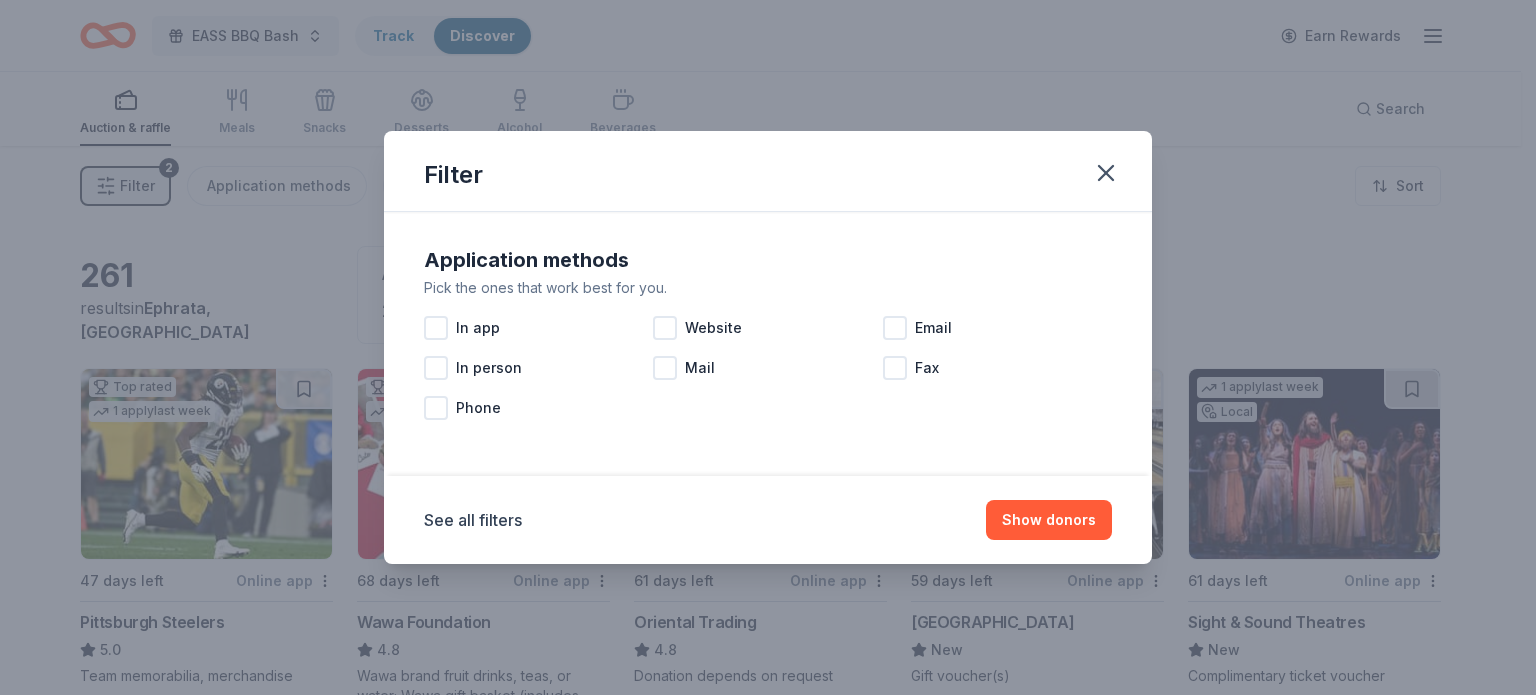 click on "Filter Application methods Pick the ones that work best for you. In app Website Email In person Mail Fax Phone See all filters Show    donors" at bounding box center (768, 347) 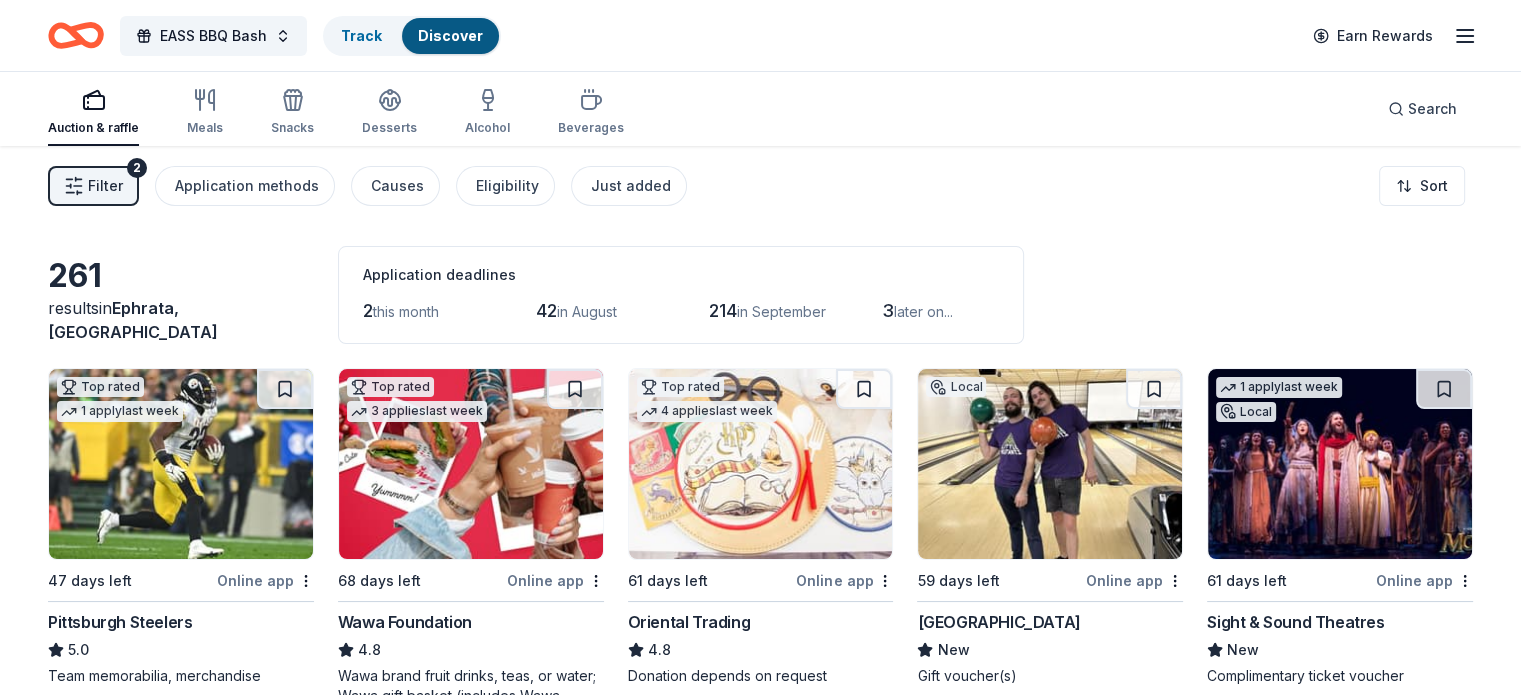 click on "Filter 2 Application methods Causes Eligibility Just added Sort" at bounding box center [760, 186] 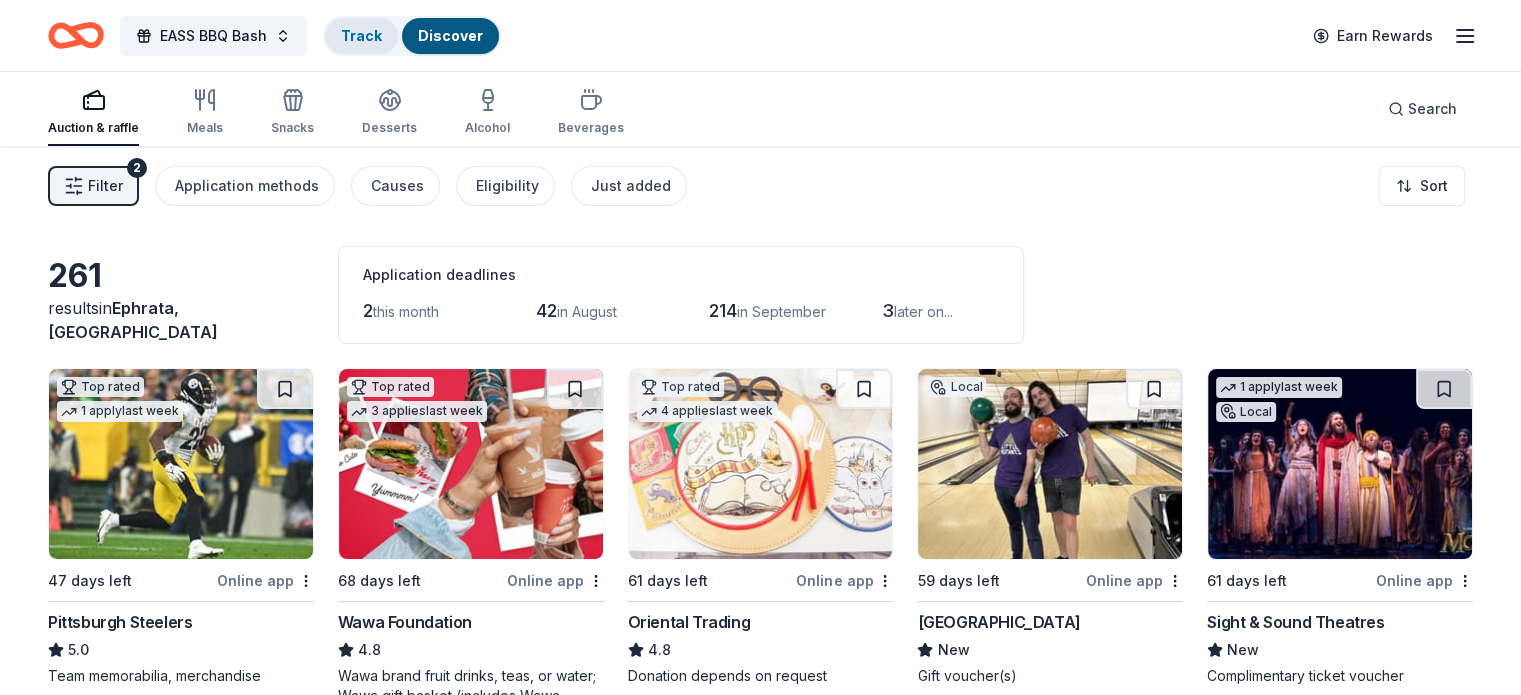 click on "Track" at bounding box center [361, 36] 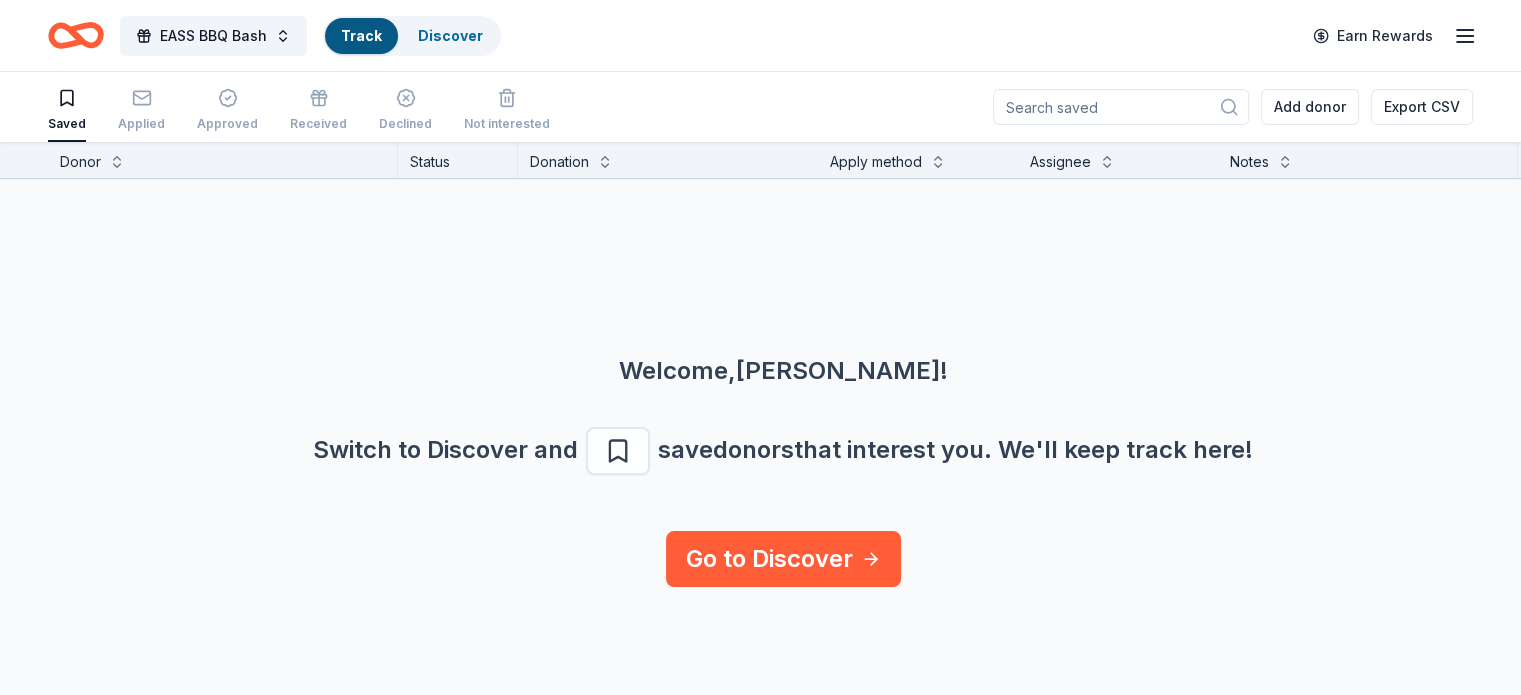scroll, scrollTop: 0, scrollLeft: 0, axis: both 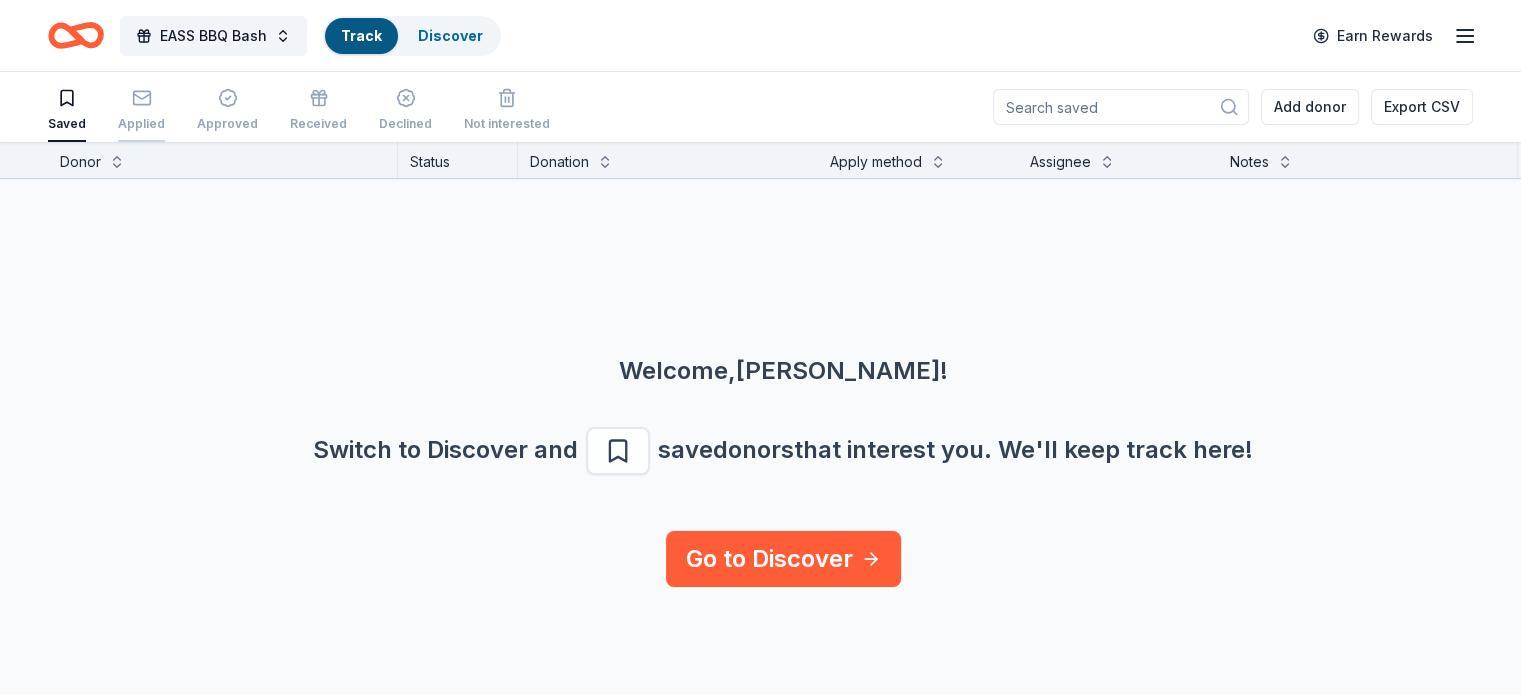 click on "Applied" at bounding box center [141, 124] 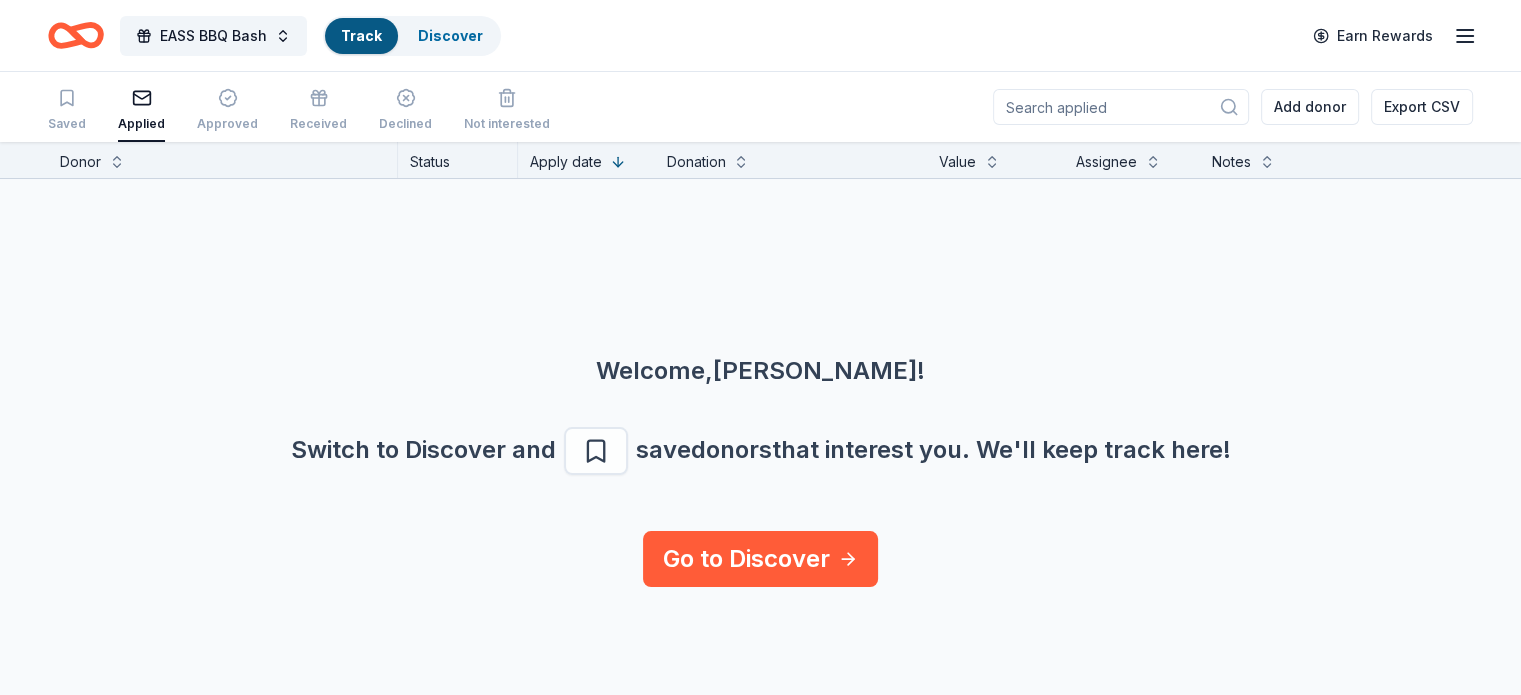 click on "Applied" at bounding box center (141, 124) 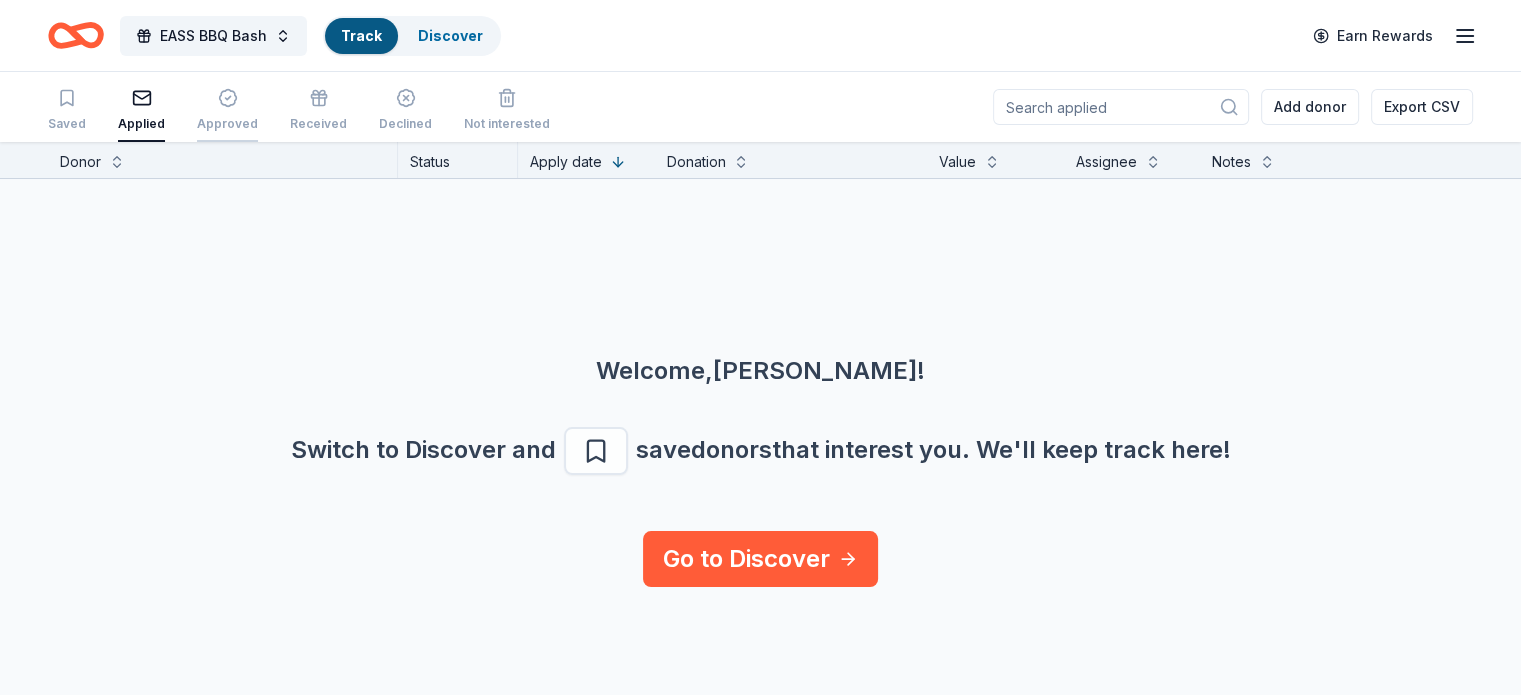 click on "Approved" at bounding box center (227, 124) 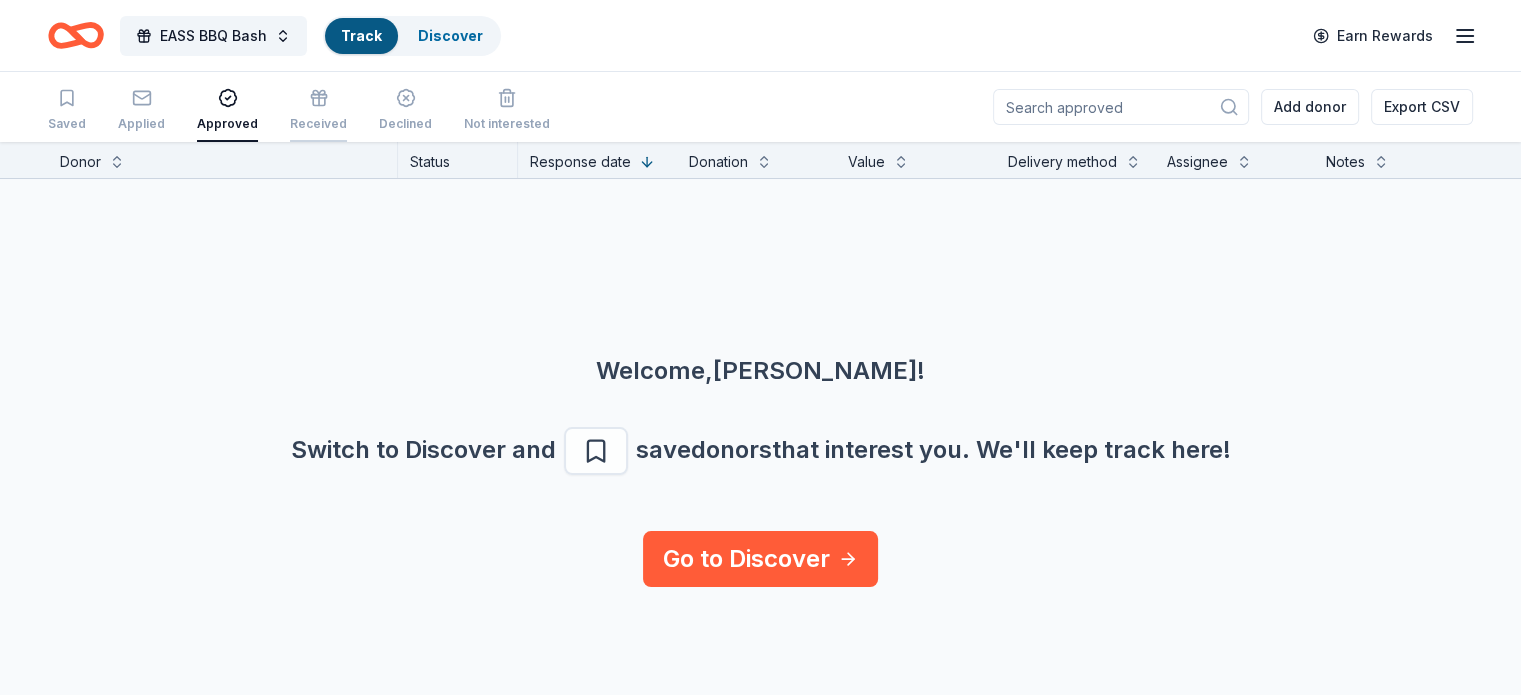 click on "Received" at bounding box center (318, 110) 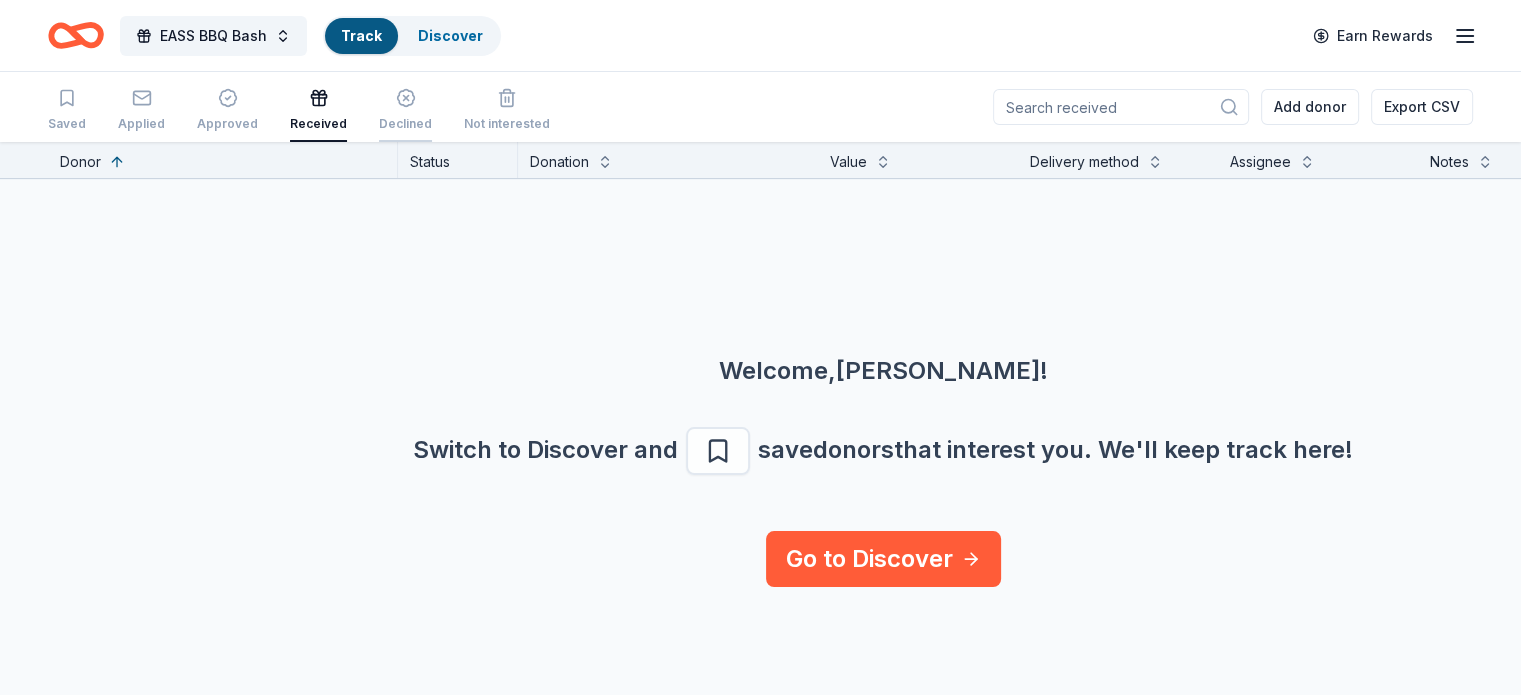 click on "Declined" at bounding box center (405, 110) 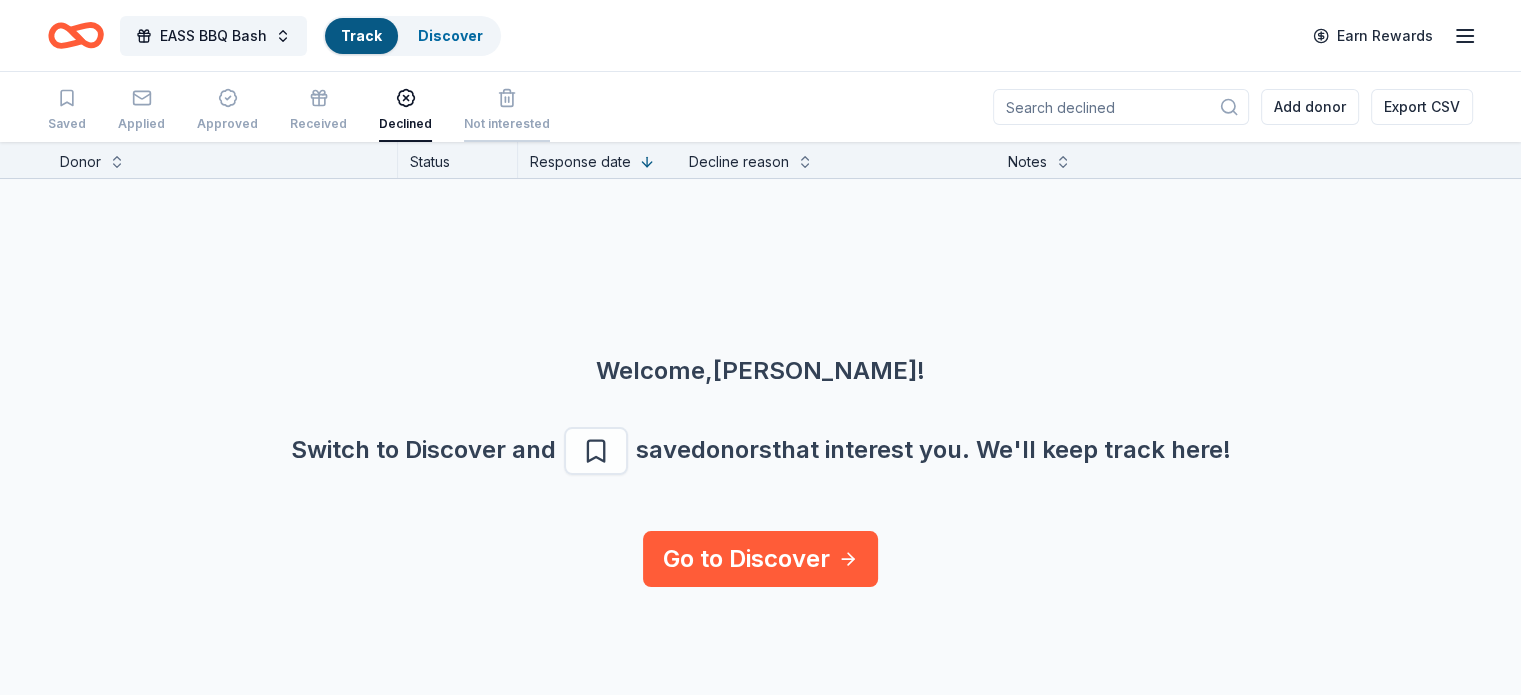 click on "Not interested" at bounding box center (507, 124) 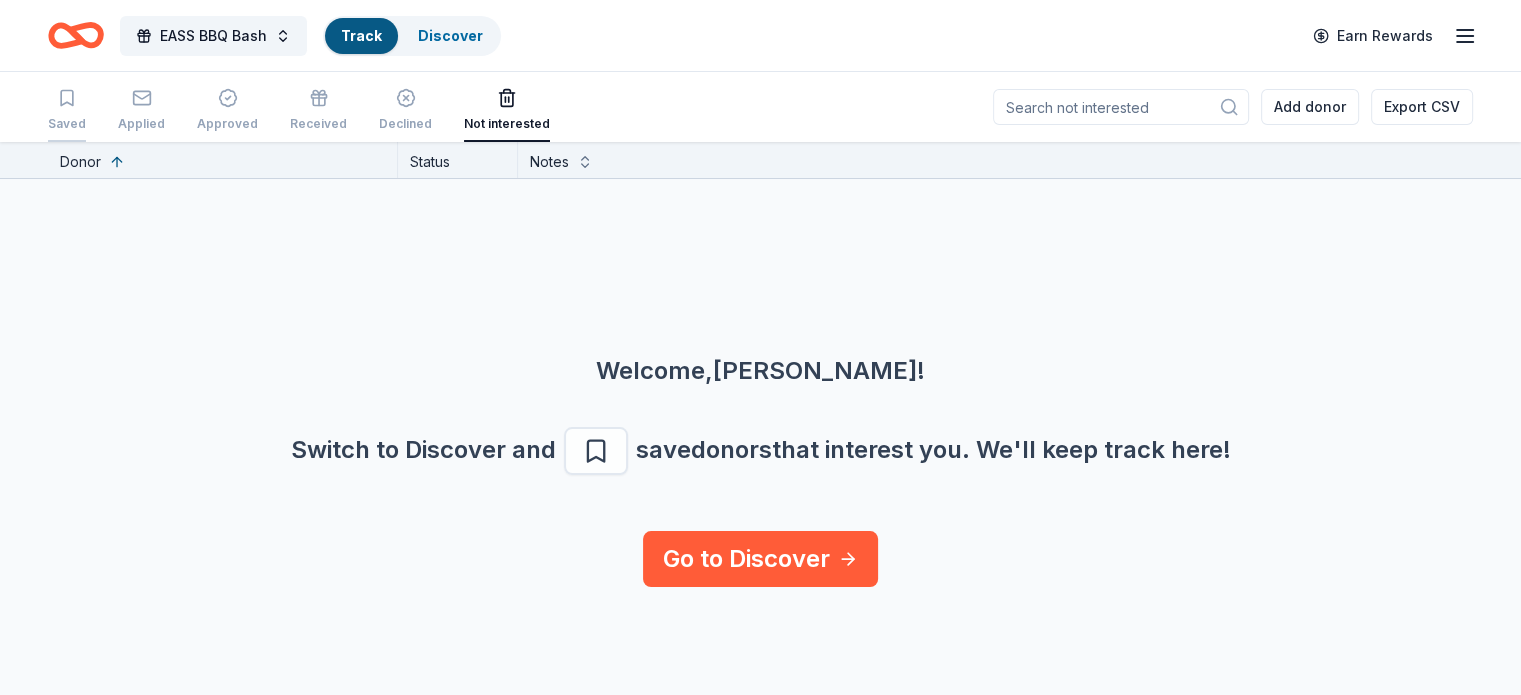 click on "Saved" at bounding box center [67, 124] 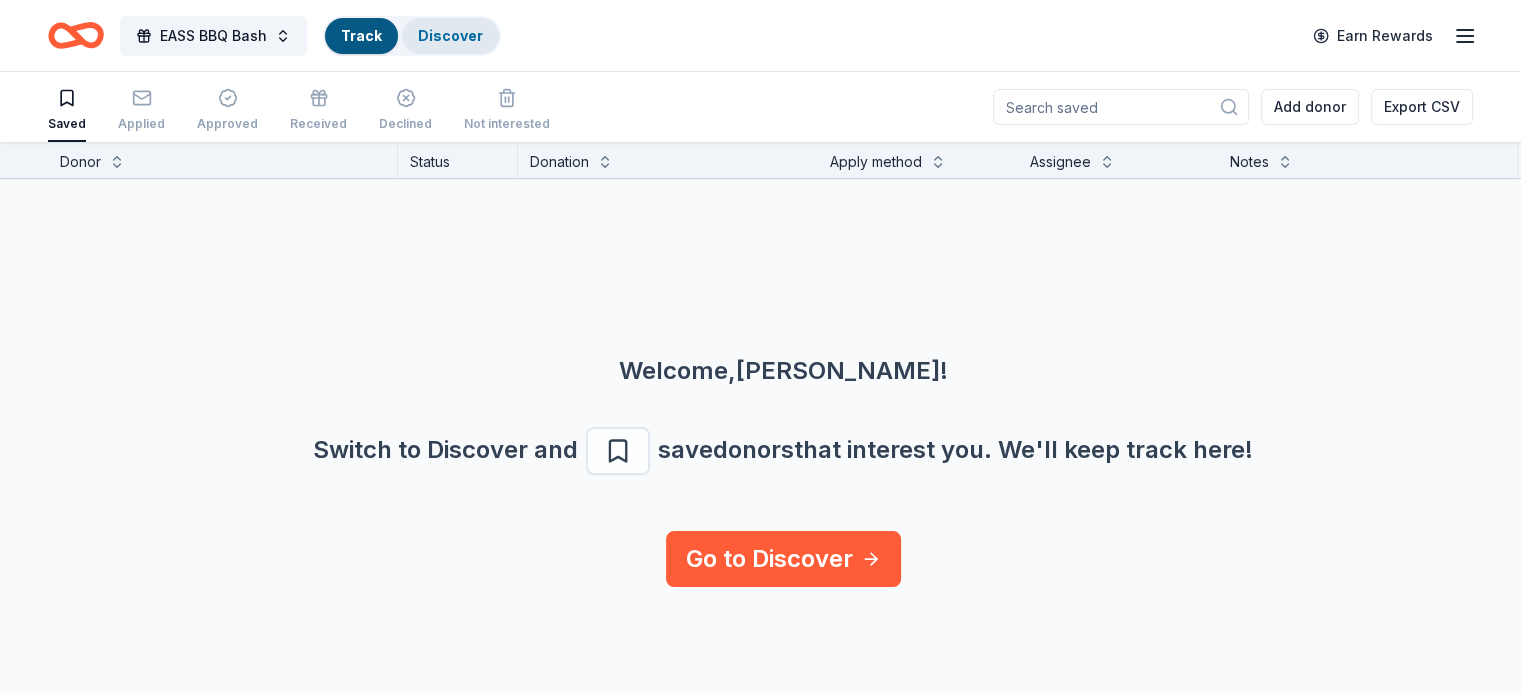 click on "Discover" at bounding box center [450, 35] 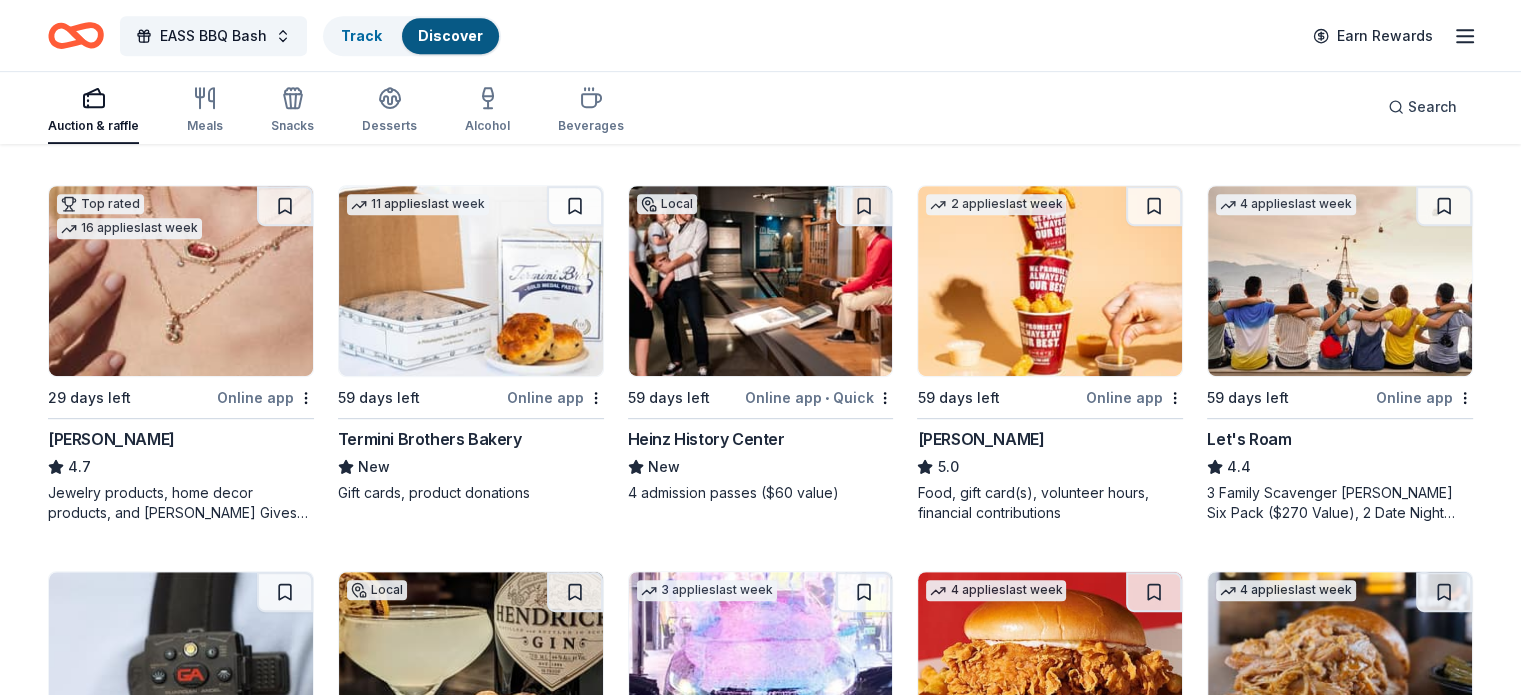 scroll, scrollTop: 900, scrollLeft: 0, axis: vertical 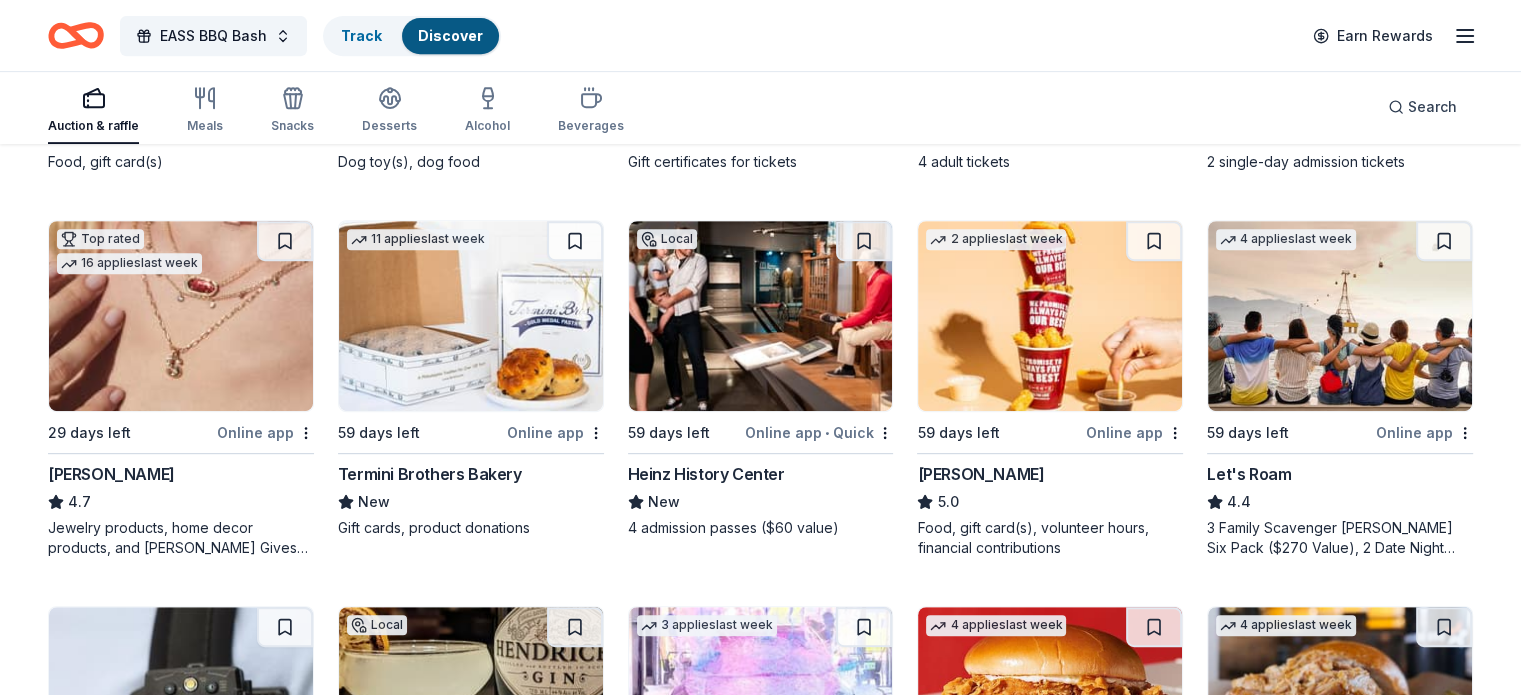 click at bounding box center (761, 316) 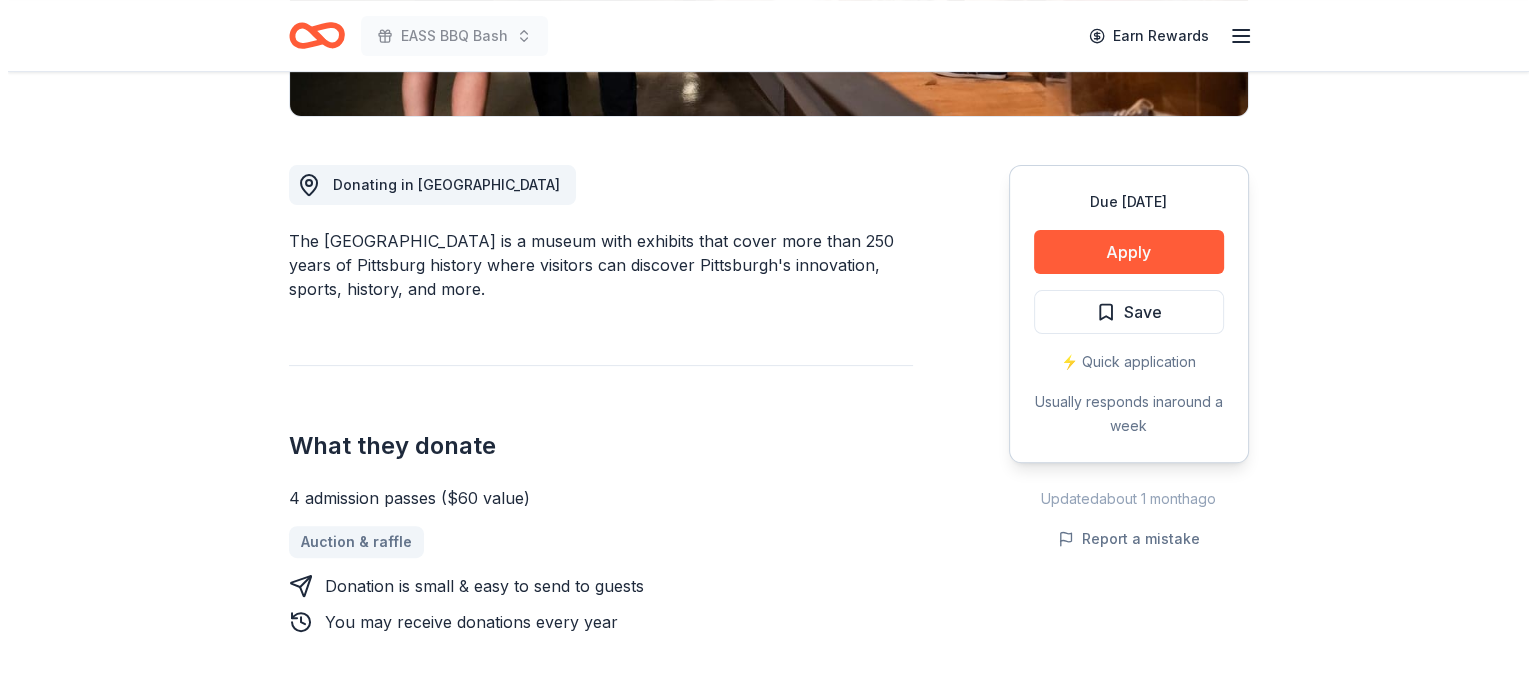 scroll, scrollTop: 500, scrollLeft: 0, axis: vertical 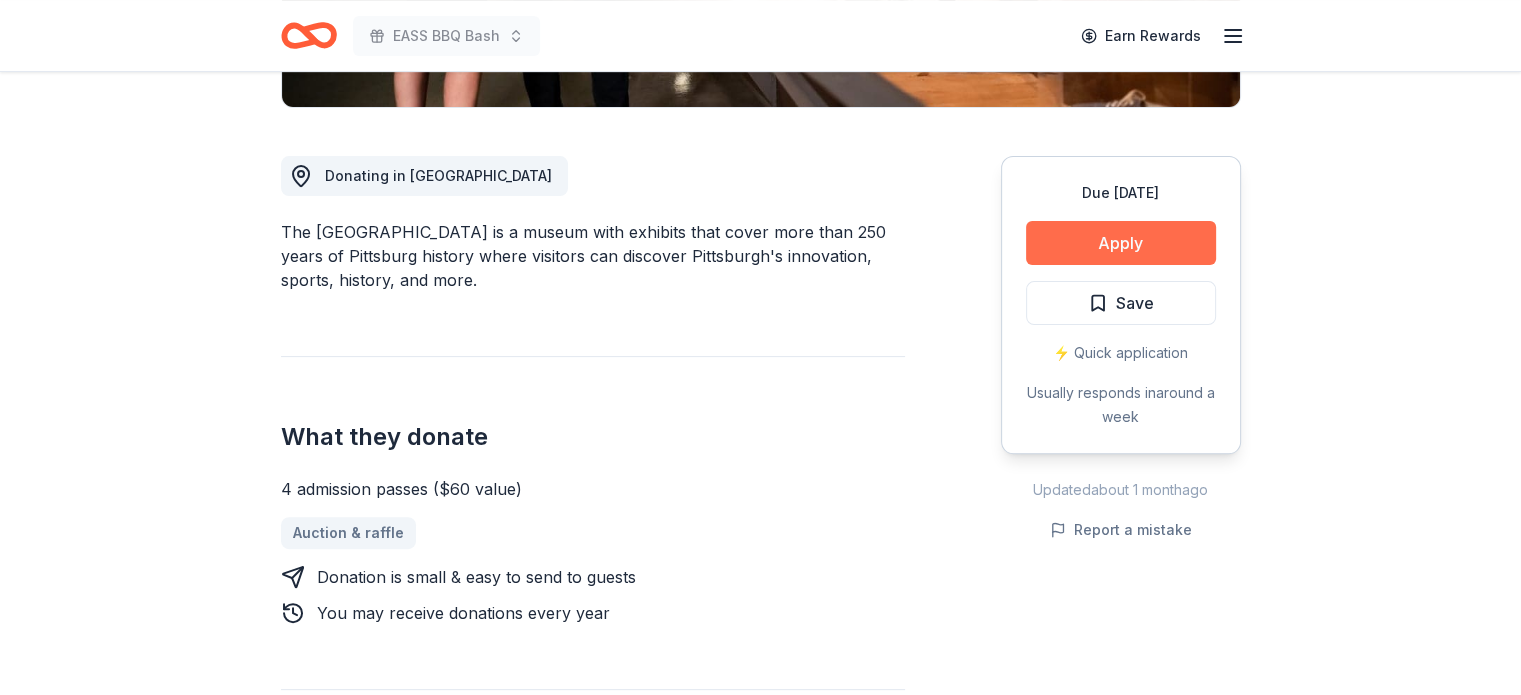 click on "Apply" at bounding box center [1121, 243] 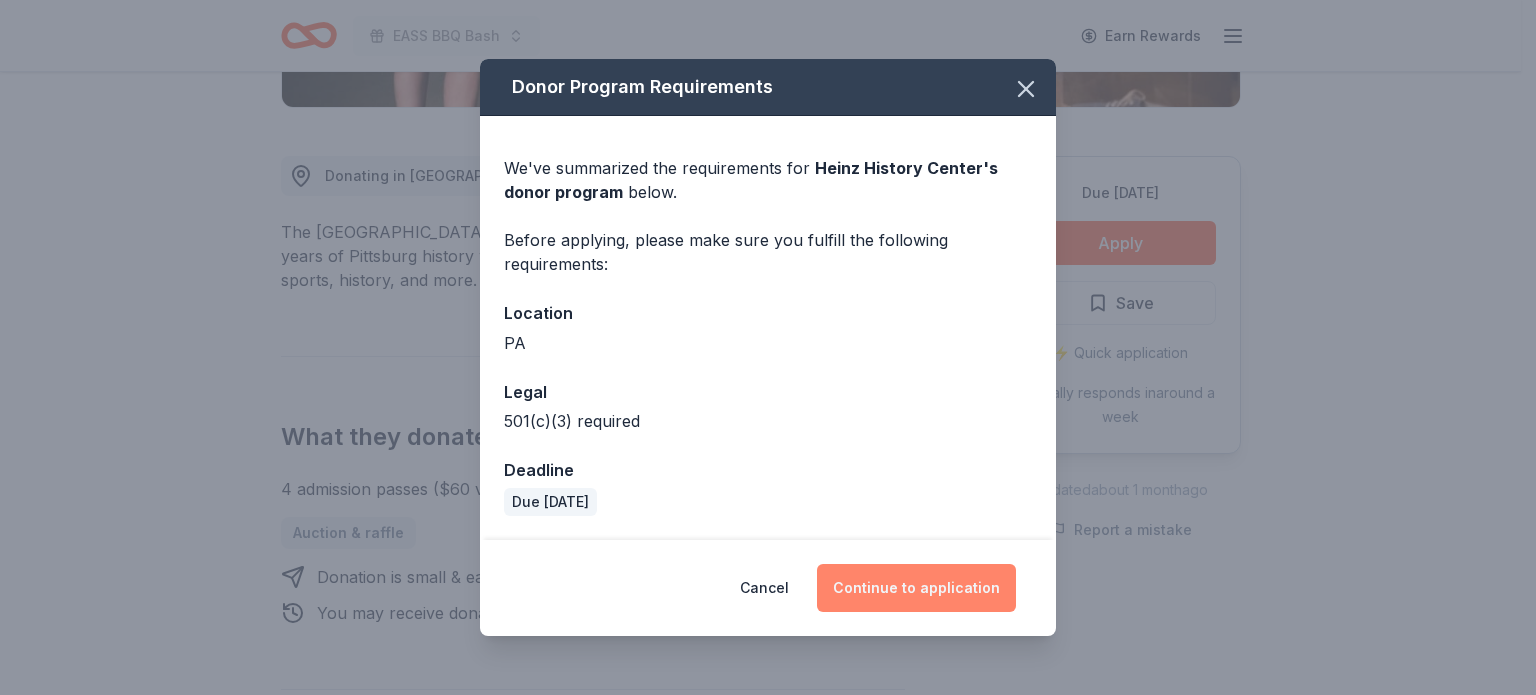 click on "Continue to application" at bounding box center (916, 588) 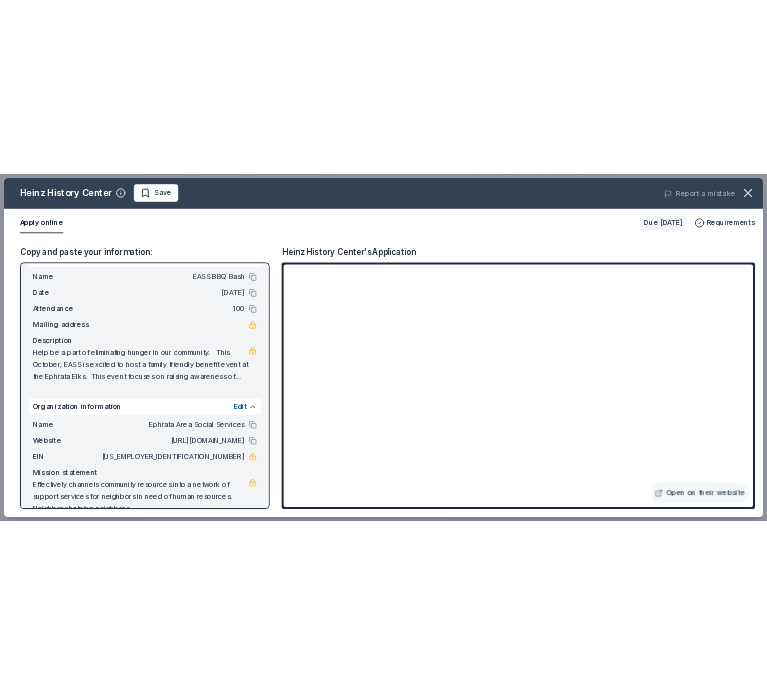 scroll, scrollTop: 76, scrollLeft: 0, axis: vertical 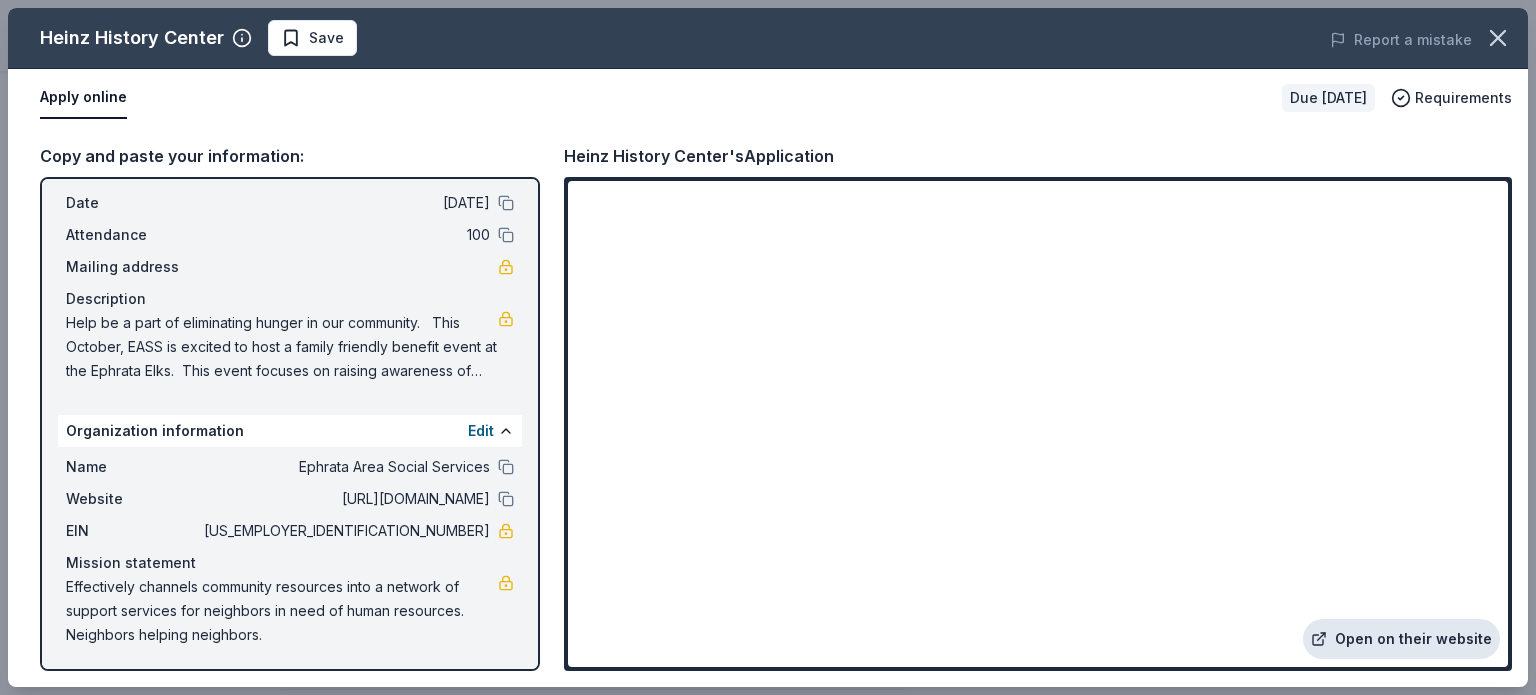 click on "Open on their website" at bounding box center [1401, 639] 